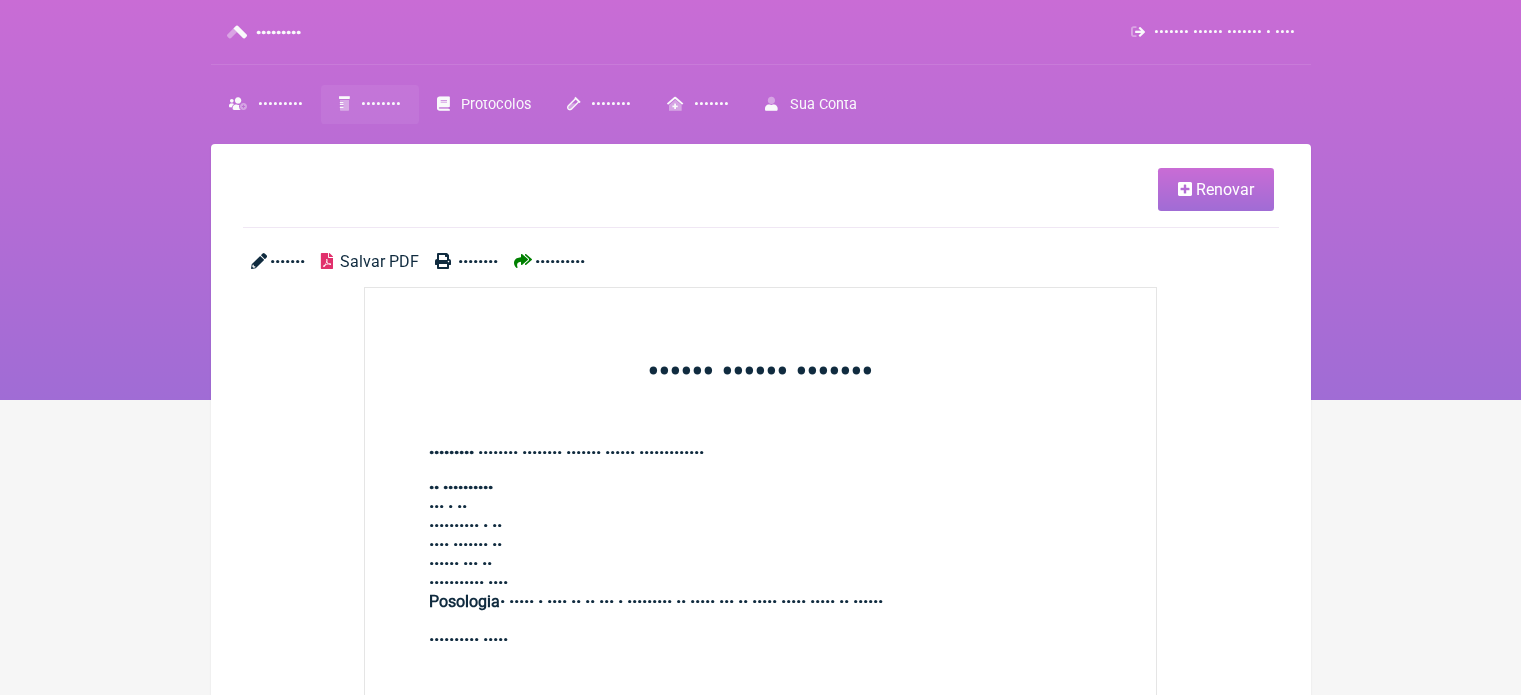 scroll, scrollTop: 0, scrollLeft: 0, axis: both 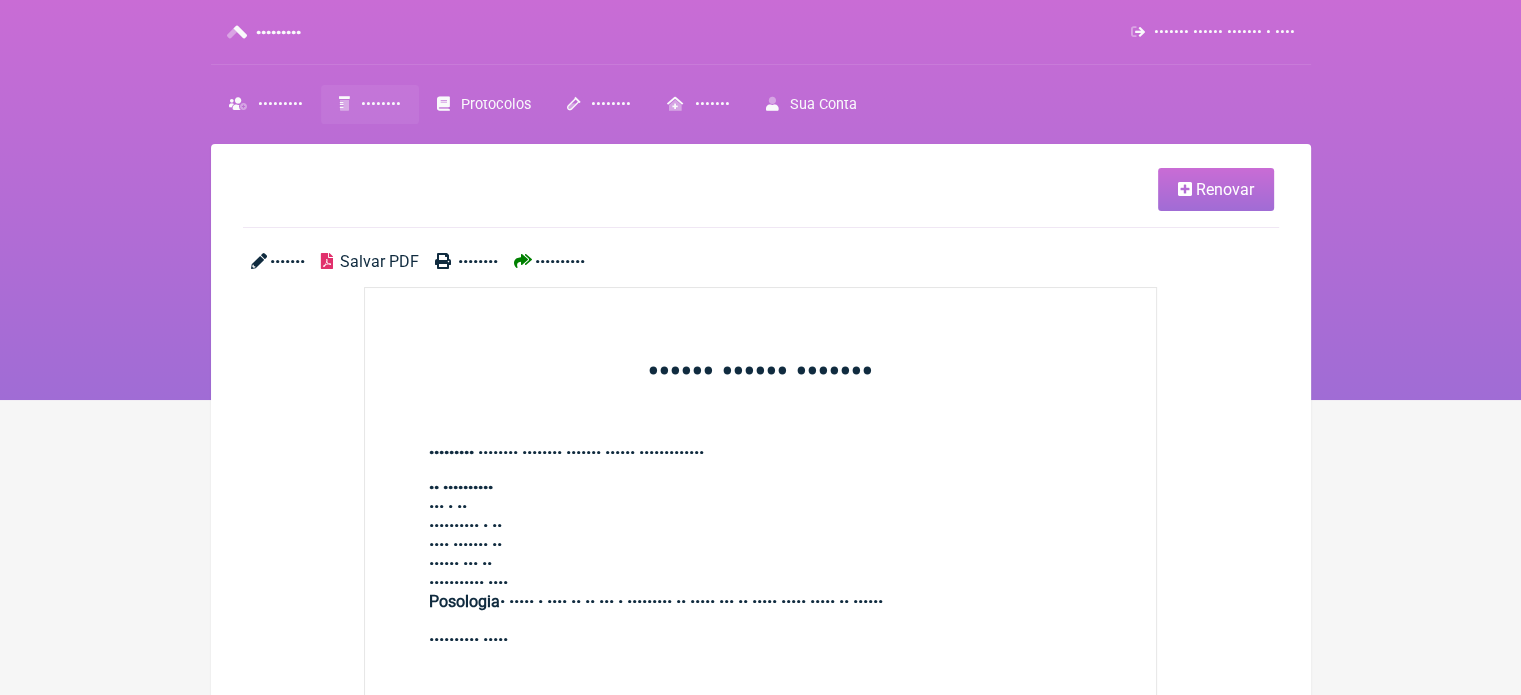 click on "••••••••" at bounding box center [381, 104] 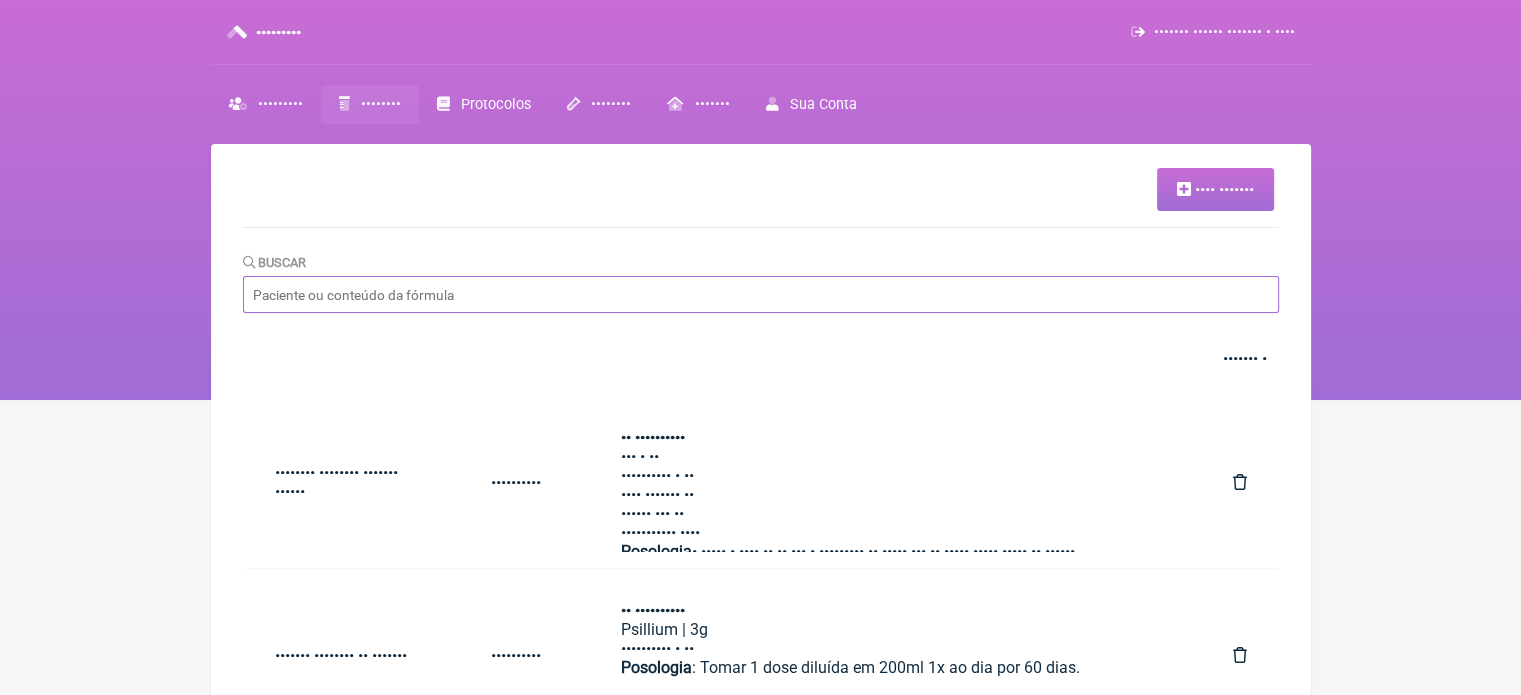 click on "Buscar" at bounding box center [761, 294] 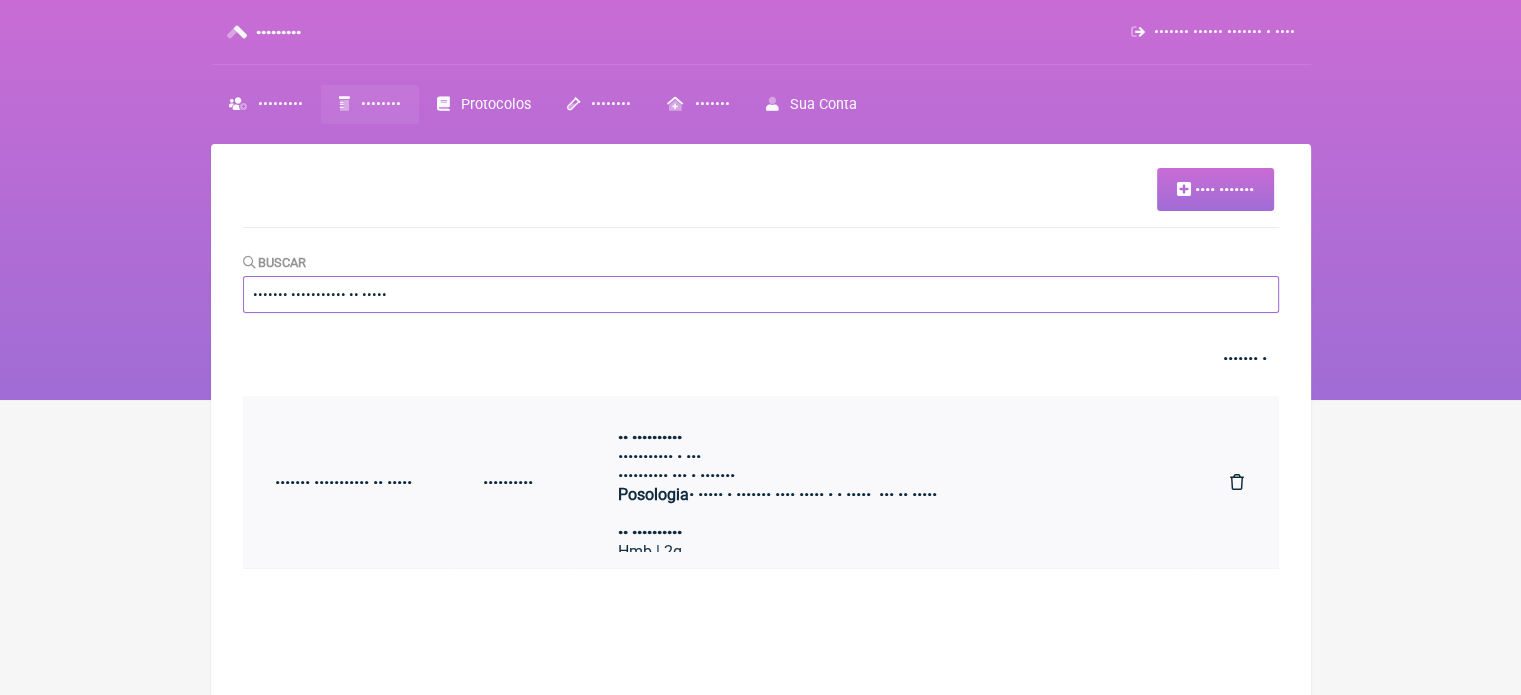 type on "••••••• ••••••••••• •• •••••" 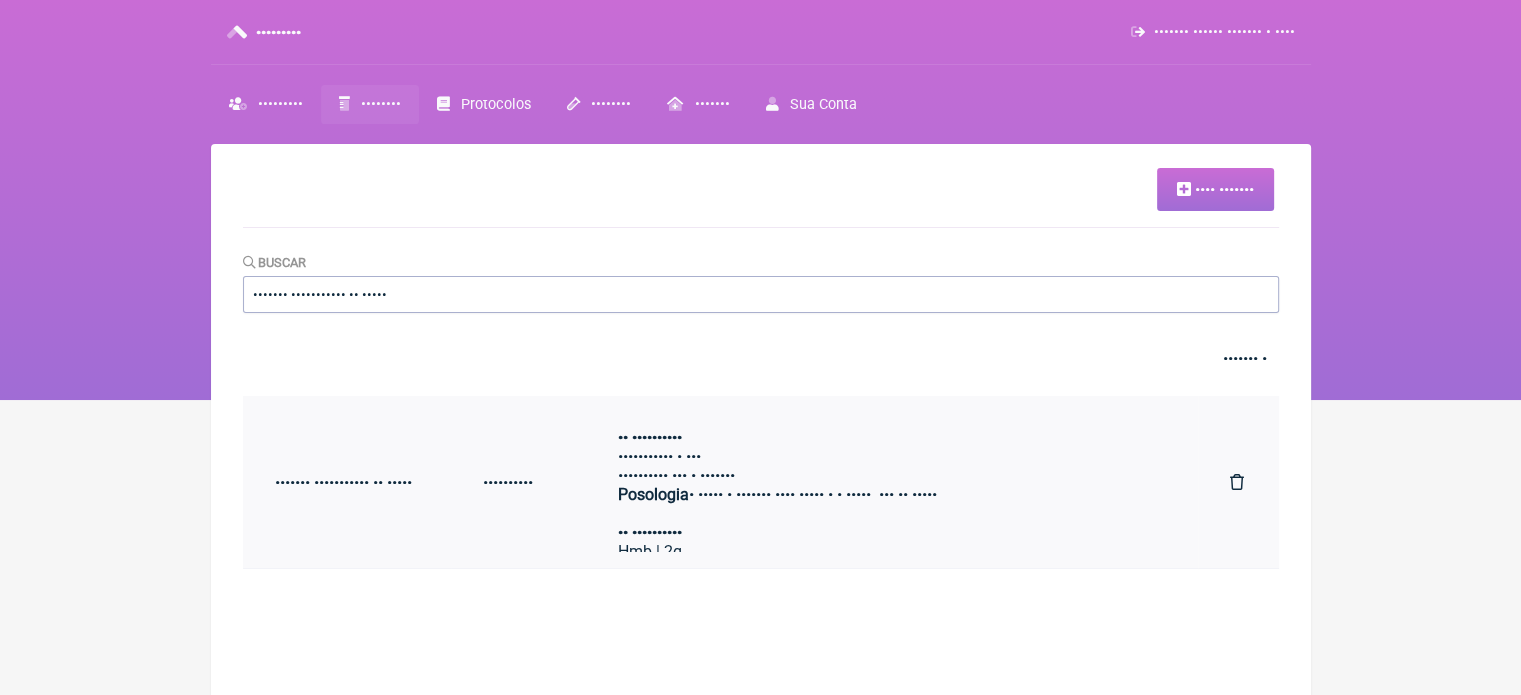 click on "••••••••• • ••••• • ••••••• •••• ••••• • • •••••  ••• •• •••••" at bounding box center (883, 504) 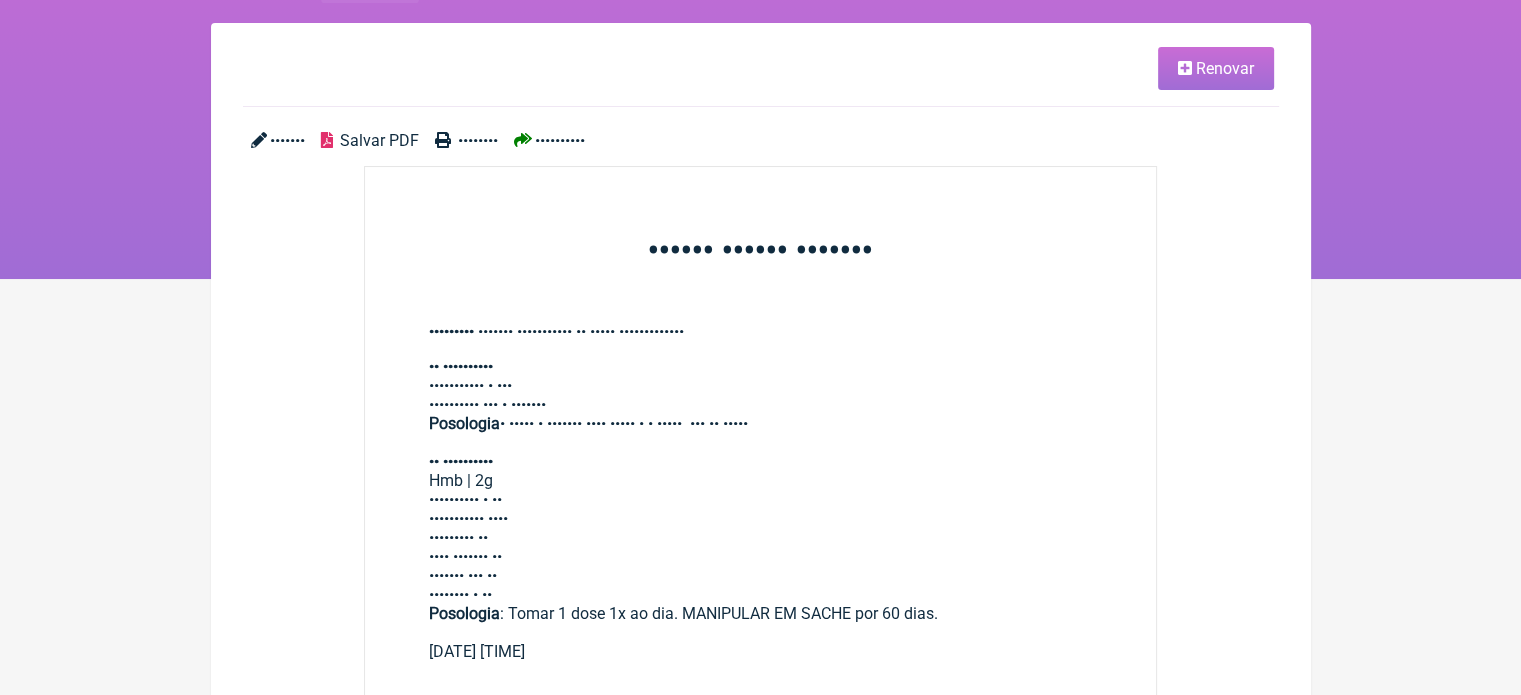 scroll, scrollTop: 0, scrollLeft: 0, axis: both 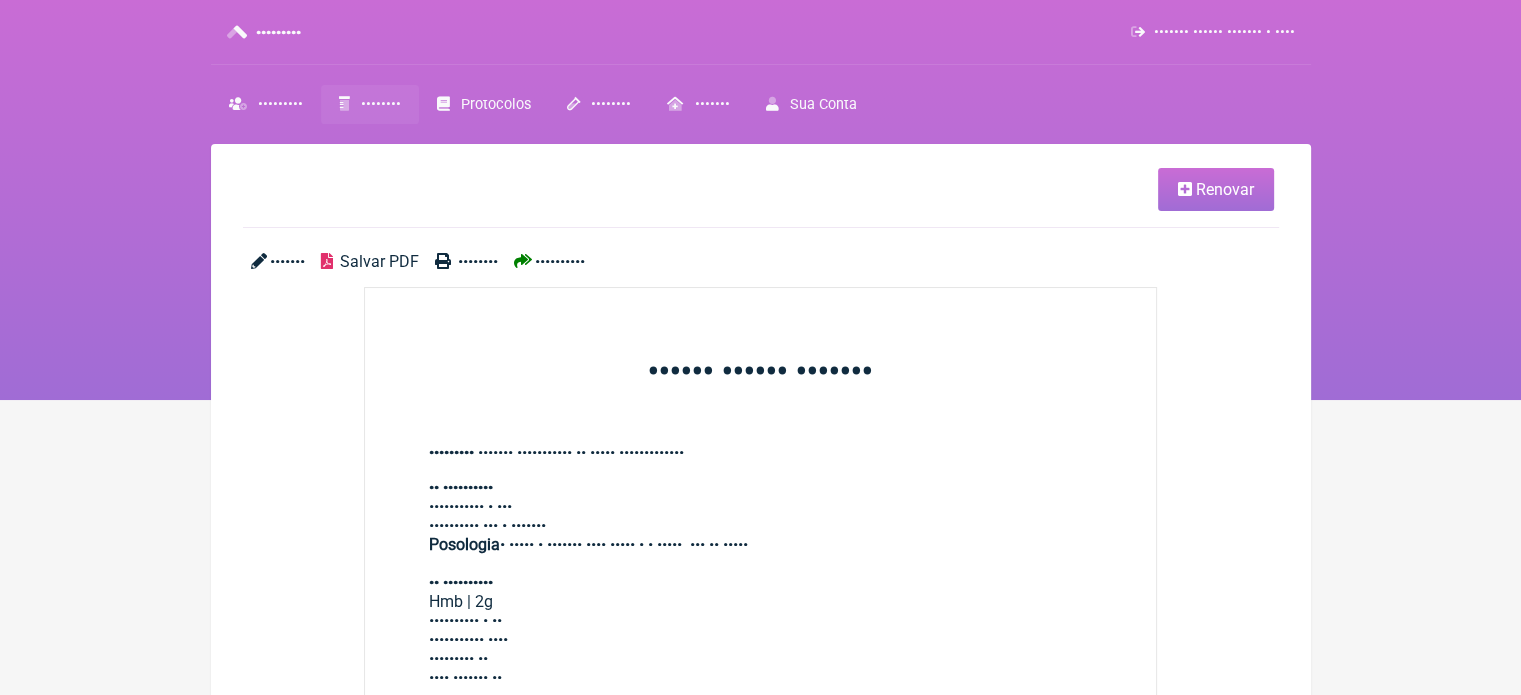 click on "Renovar" at bounding box center [1216, 189] 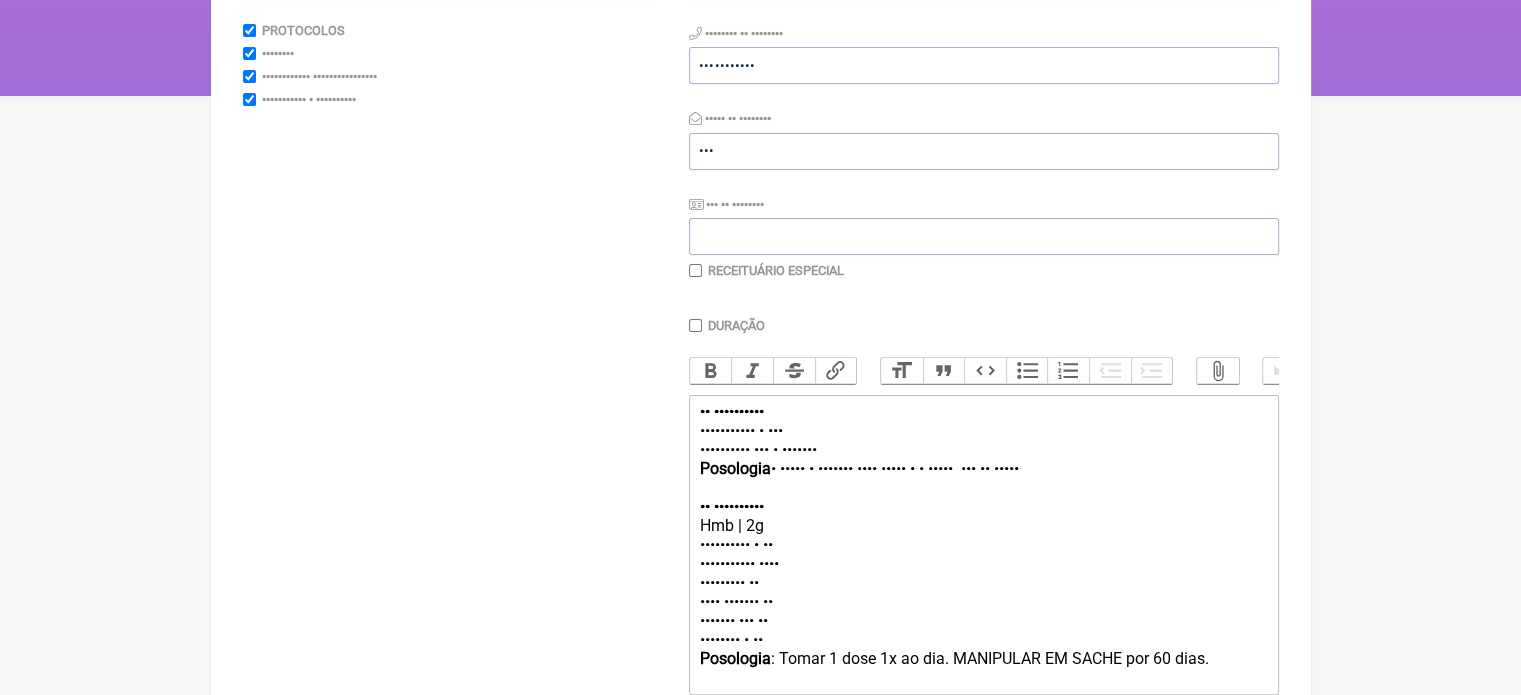 scroll, scrollTop: 461, scrollLeft: 0, axis: vertical 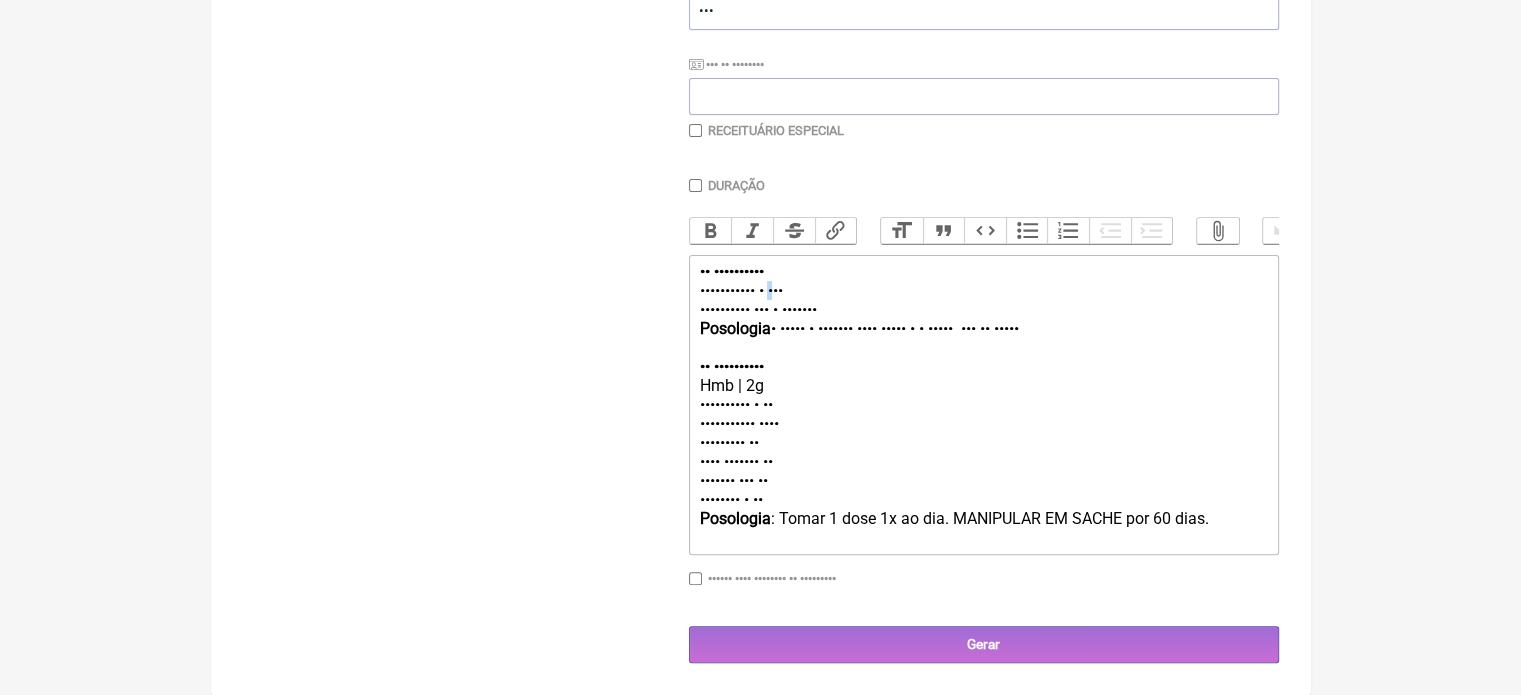 click on "••••••••••• • •••" at bounding box center [983, 290] 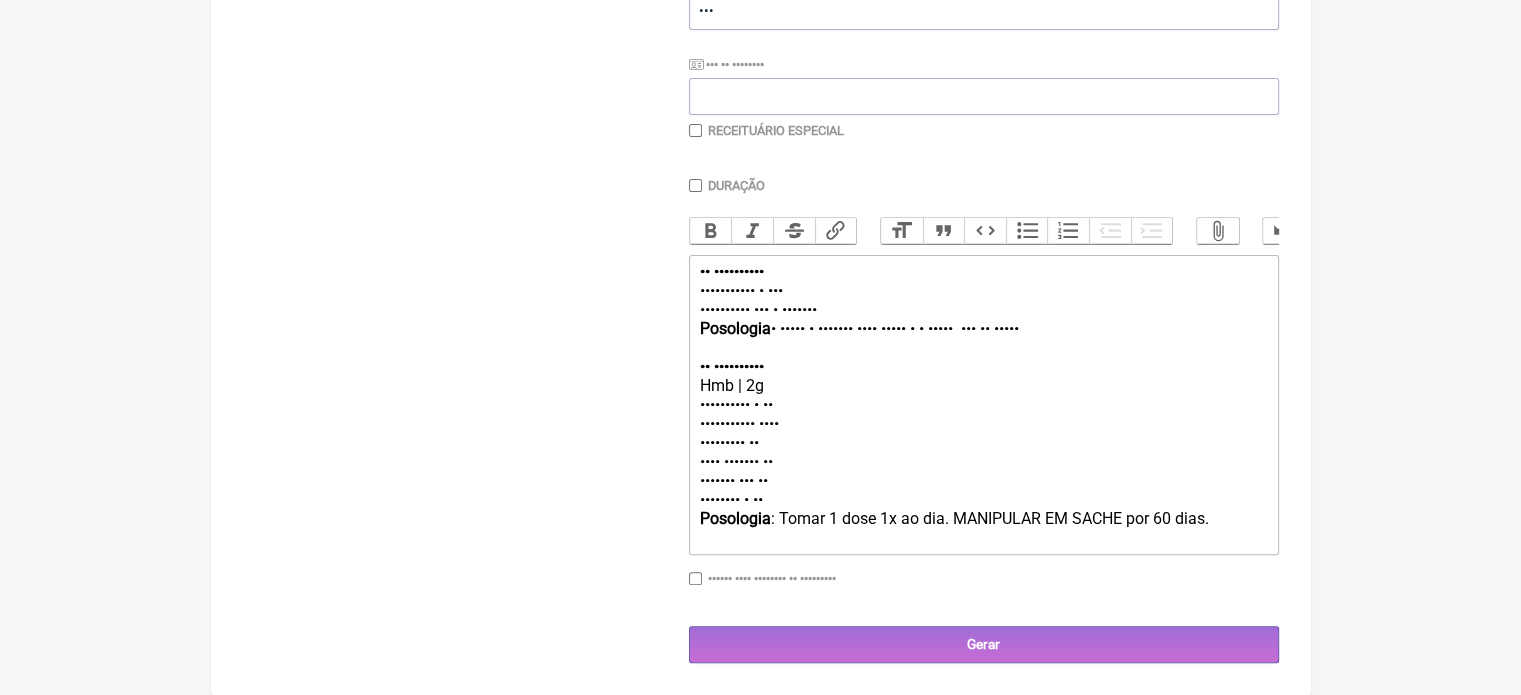 drag, startPoint x: 828, startPoint y: 495, endPoint x: 691, endPoint y: 474, distance: 138.60014 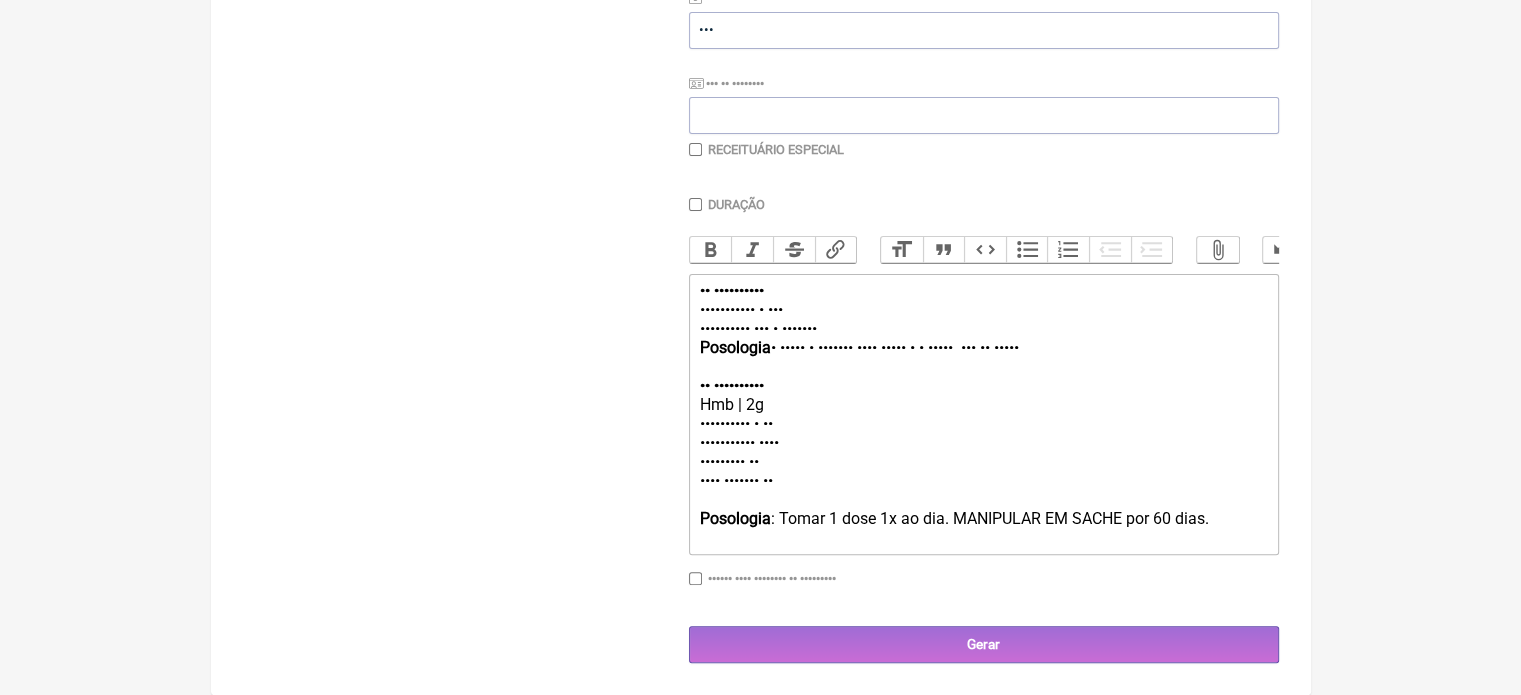 scroll, scrollTop: 442, scrollLeft: 0, axis: vertical 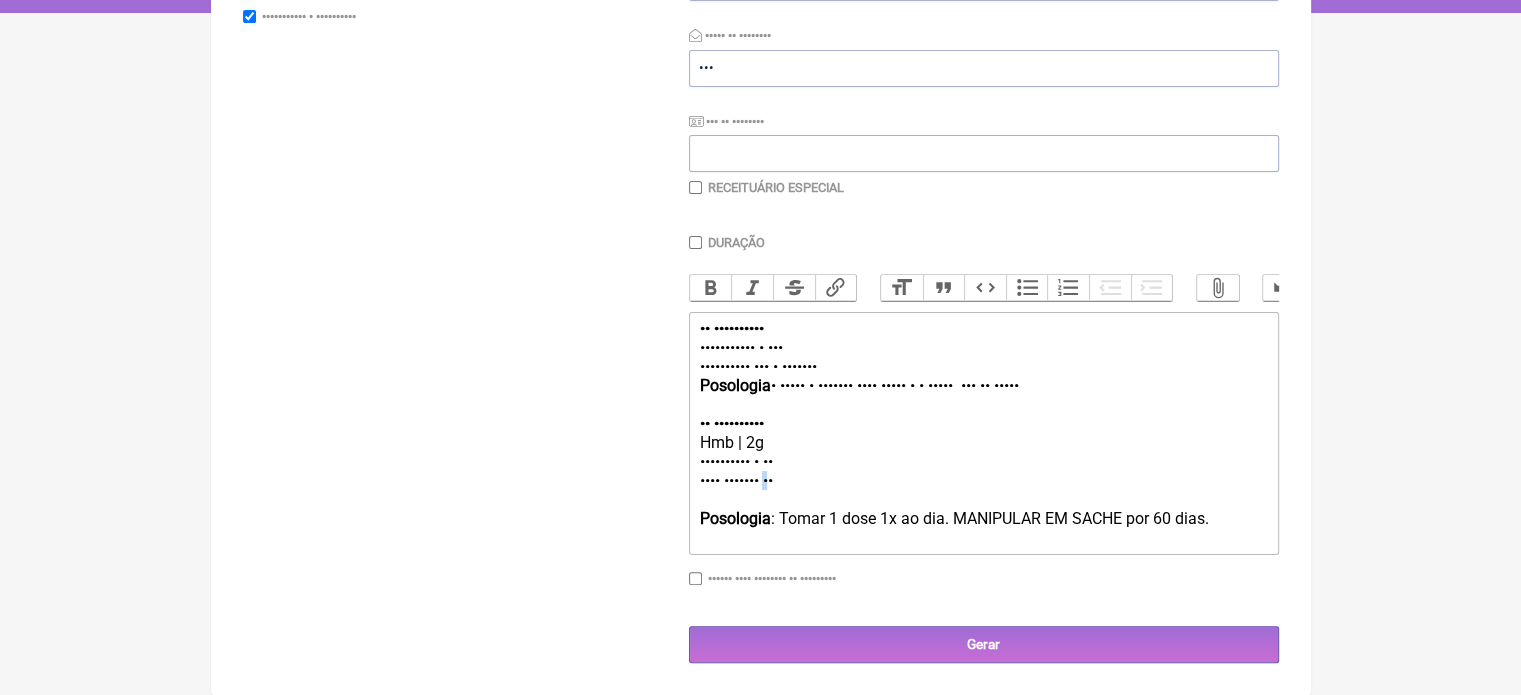 click on "•••• ••••••• ••" at bounding box center [983, 490] 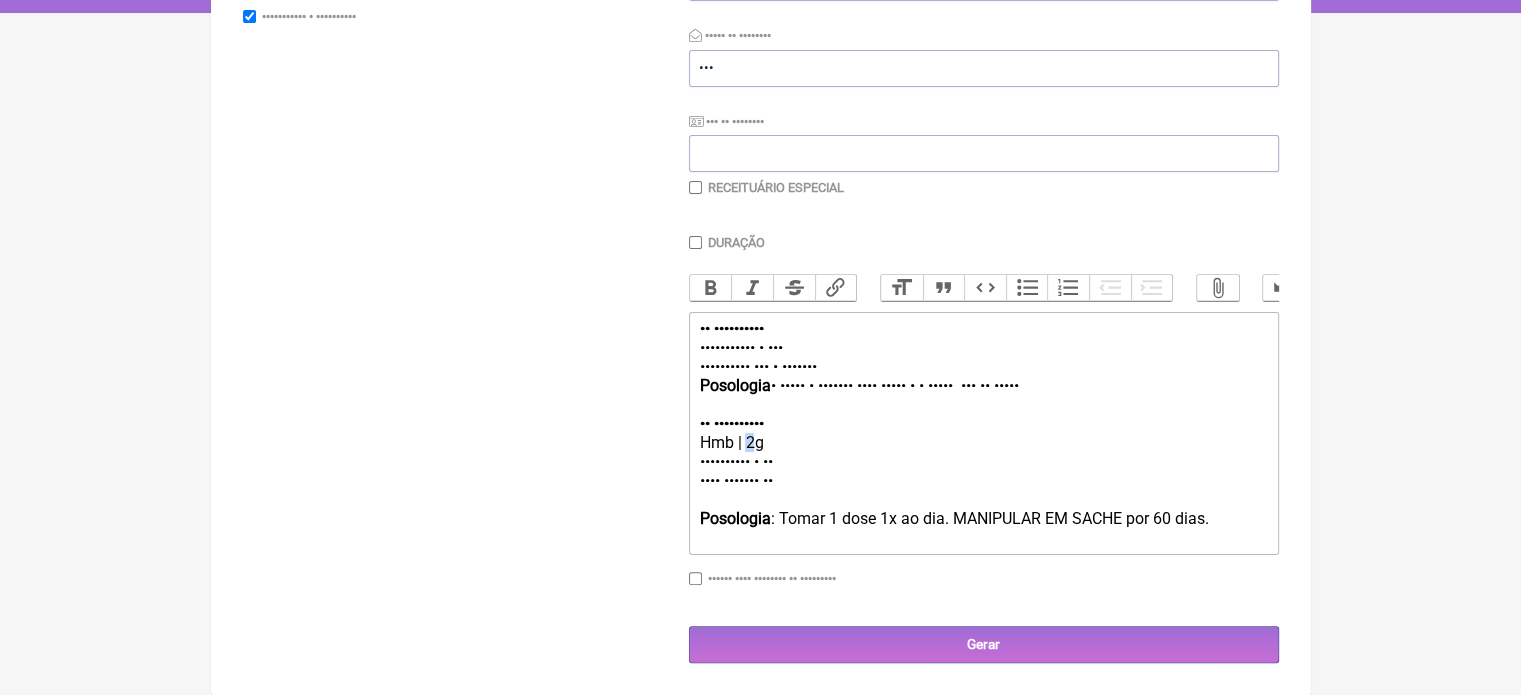 click on "Hmb | 2g" at bounding box center [983, 442] 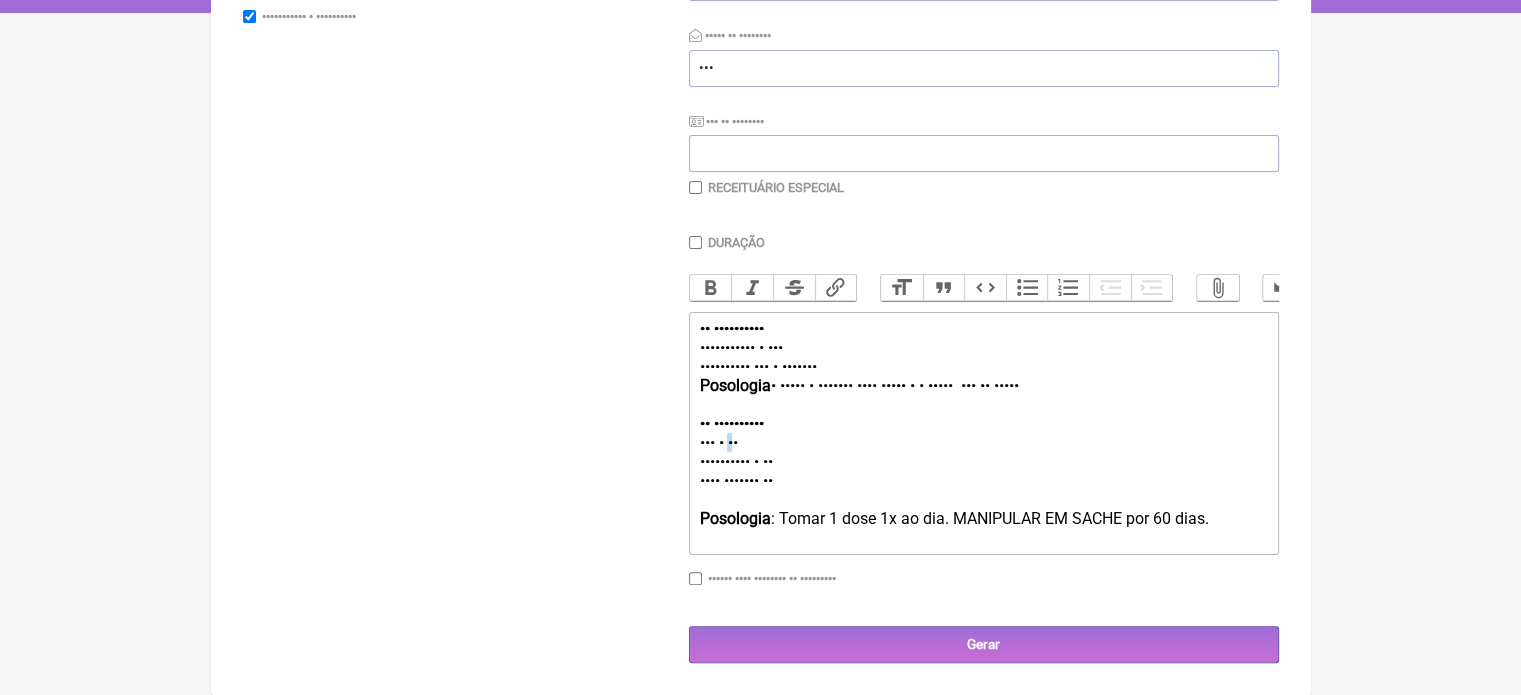 click on "••• • ••" at bounding box center (983, 442) 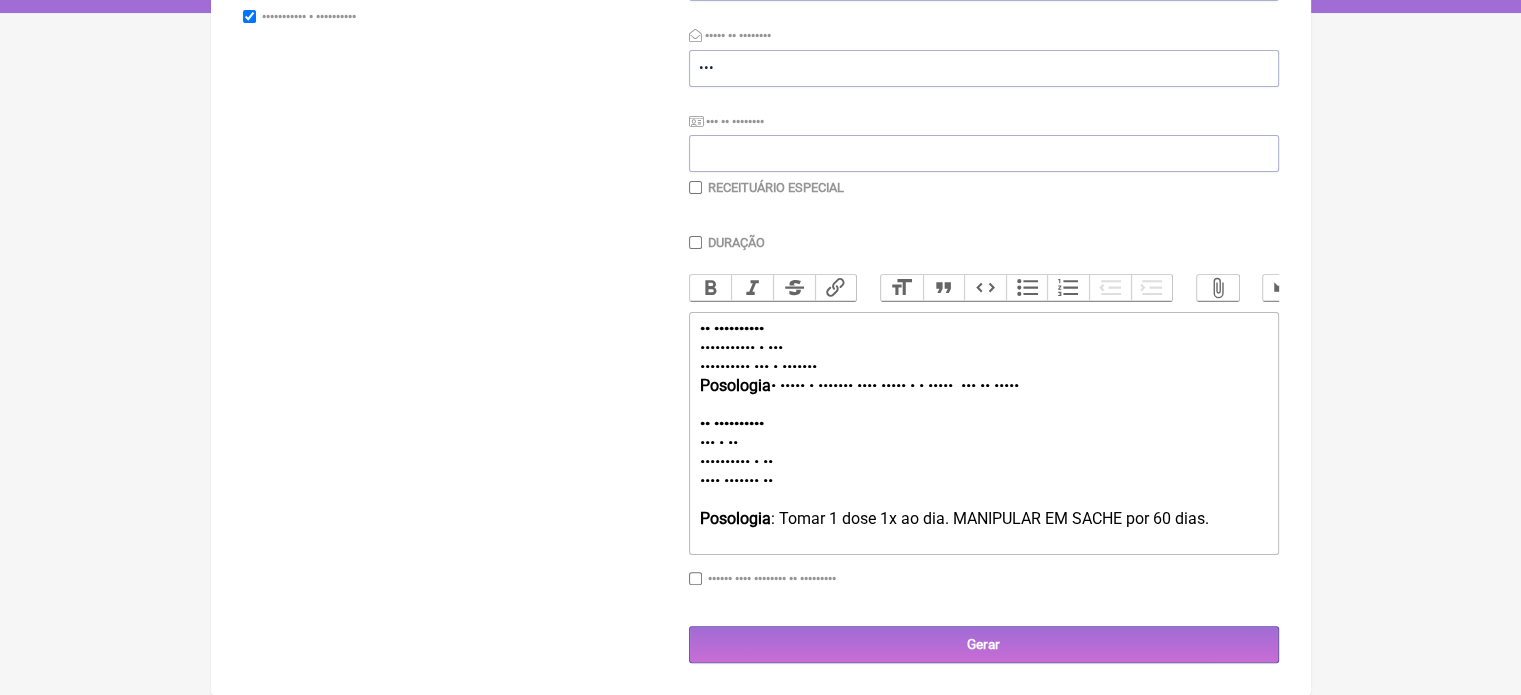 click on "•••••••••• • ••" at bounding box center [983, 461] 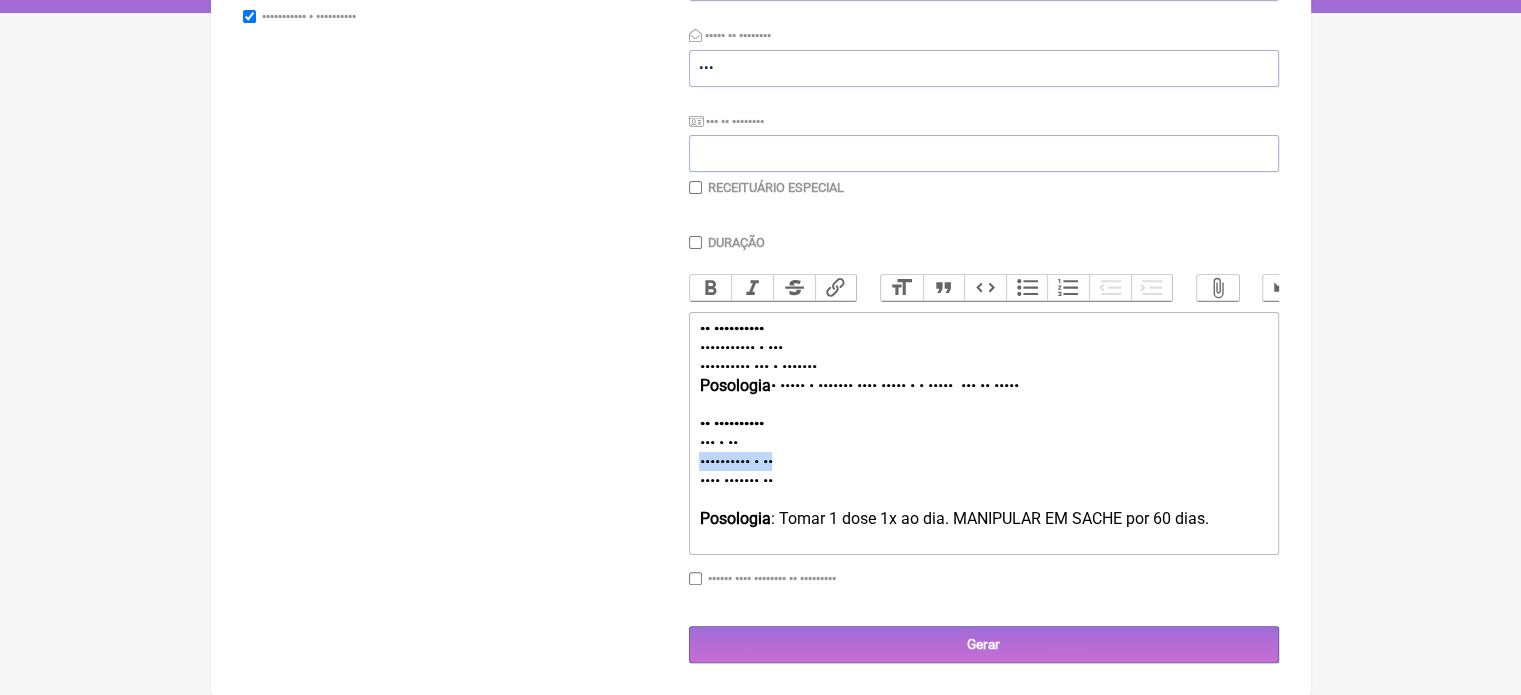 drag, startPoint x: 817, startPoint y: 459, endPoint x: 668, endPoint y: 458, distance: 149.00336 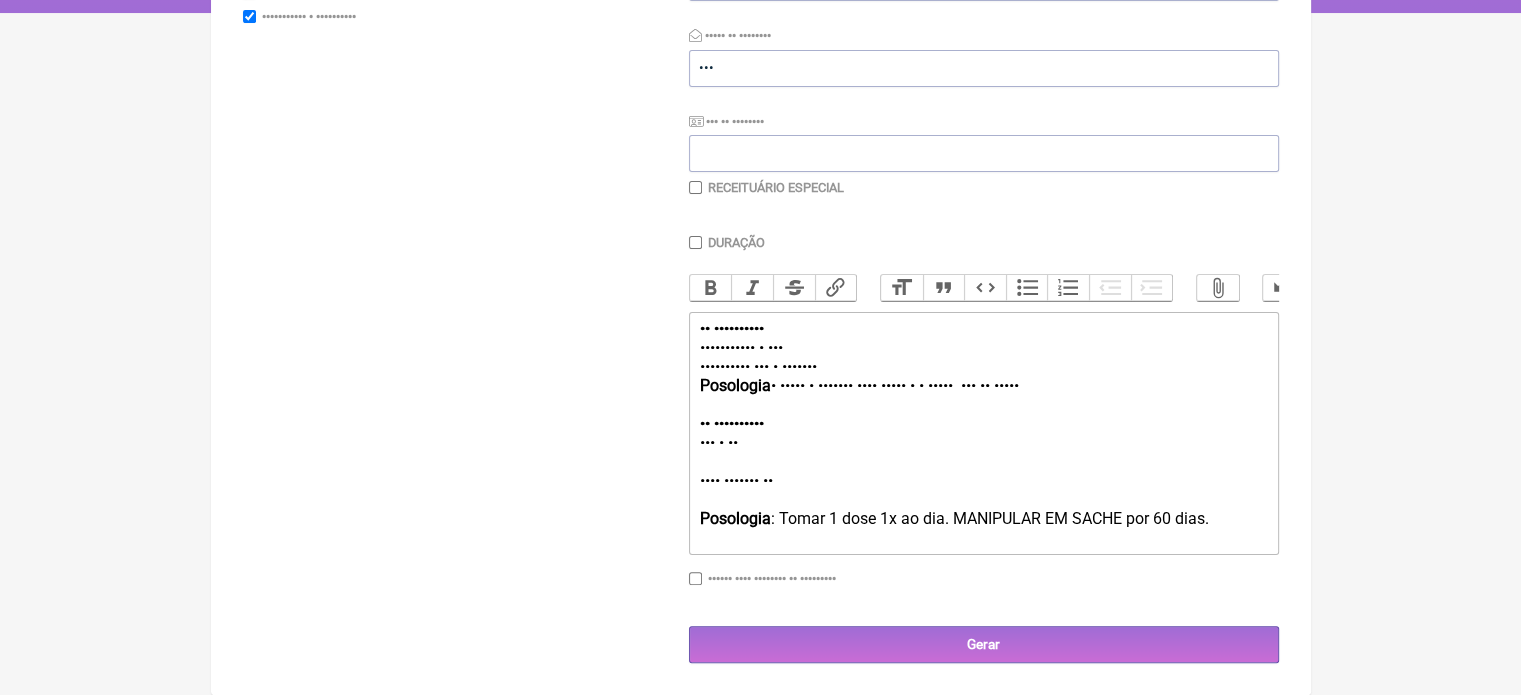 scroll, scrollTop: 399, scrollLeft: 0, axis: vertical 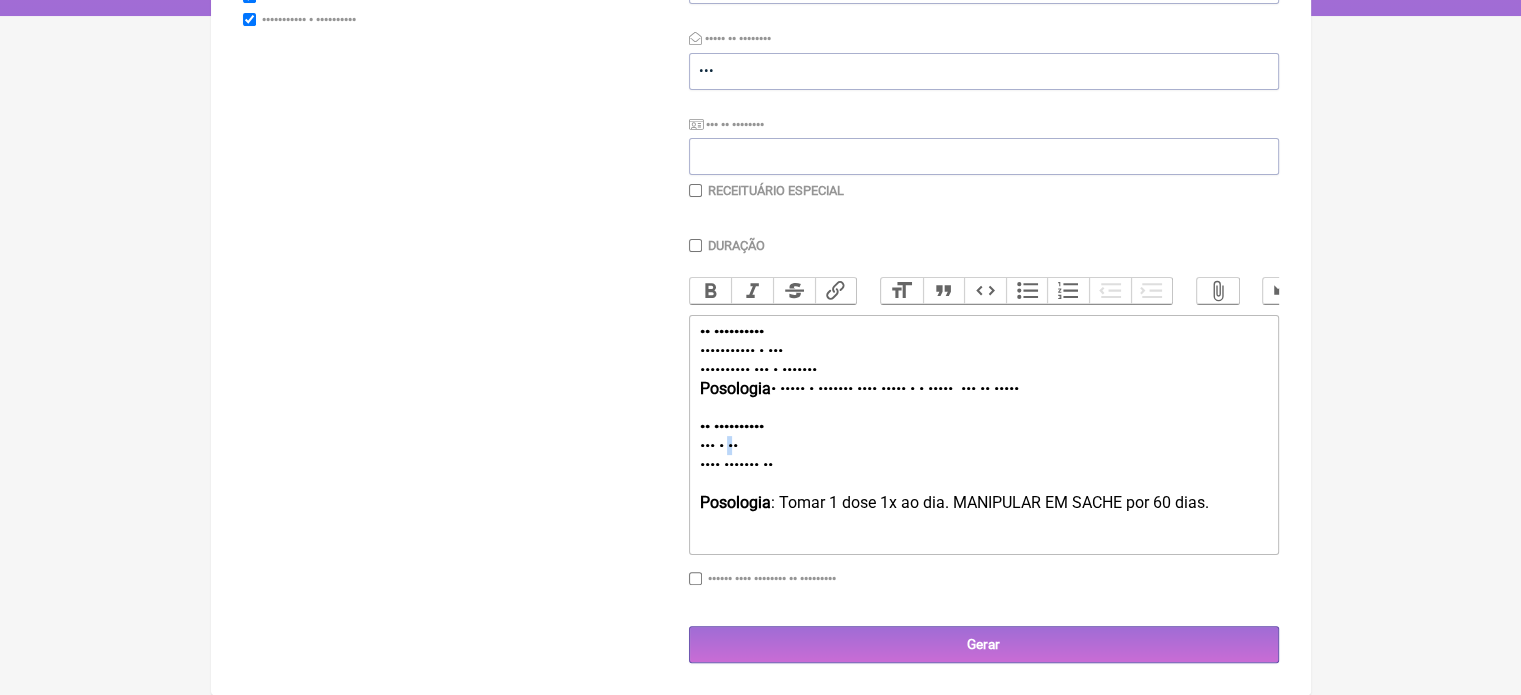 click on "••• • ••" at bounding box center [983, 445] 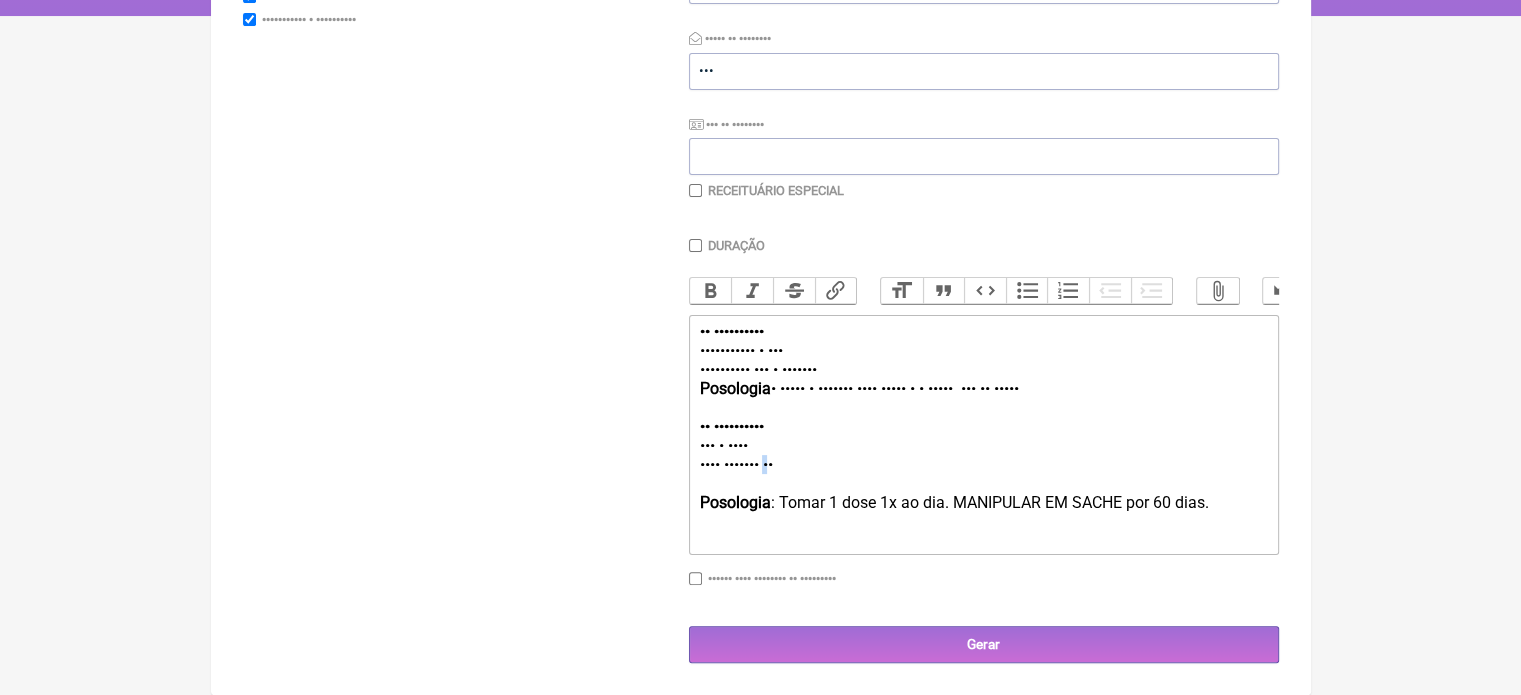 click on "•••• ••••••• ••" at bounding box center [983, 474] 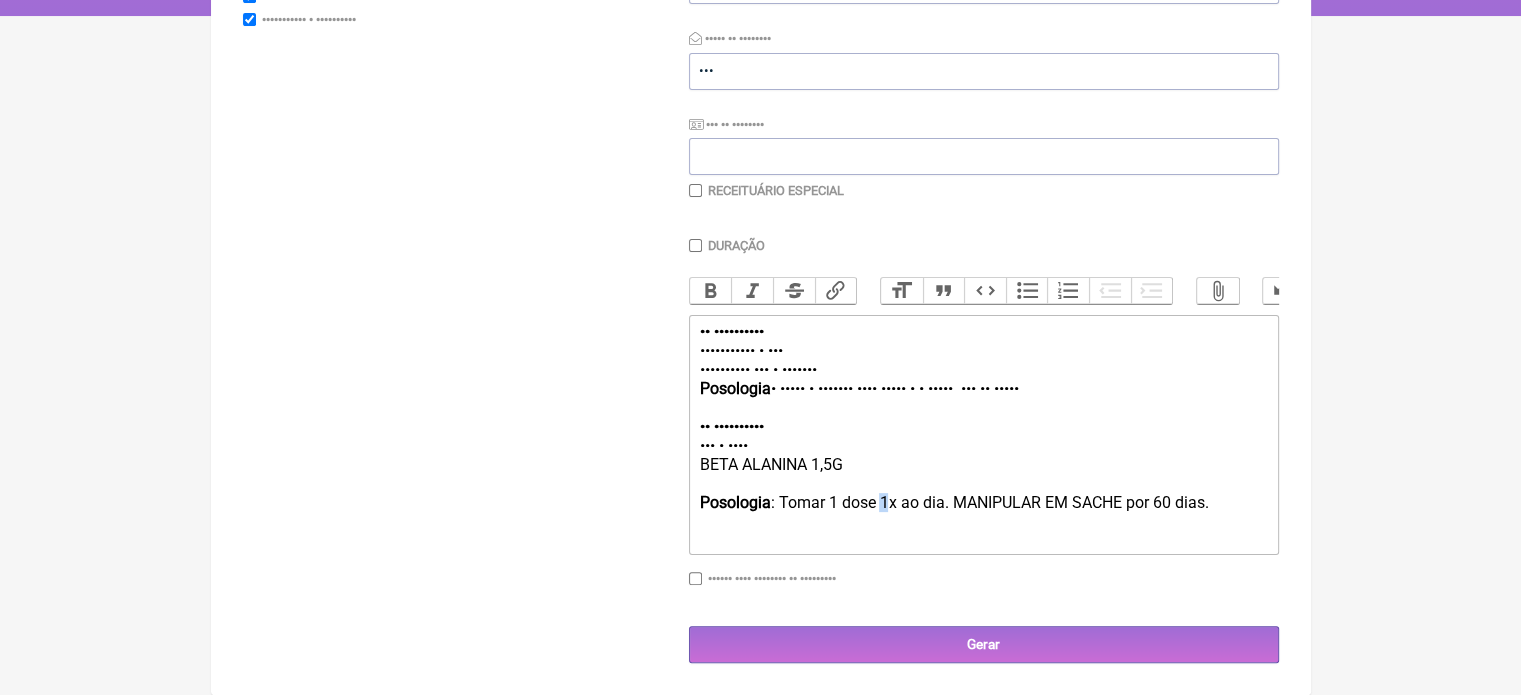click on "Posologia : Tomar 1 dose 1x ao dia. MANIPULAR EM SACHE por 60 dias." at bounding box center (983, 512) 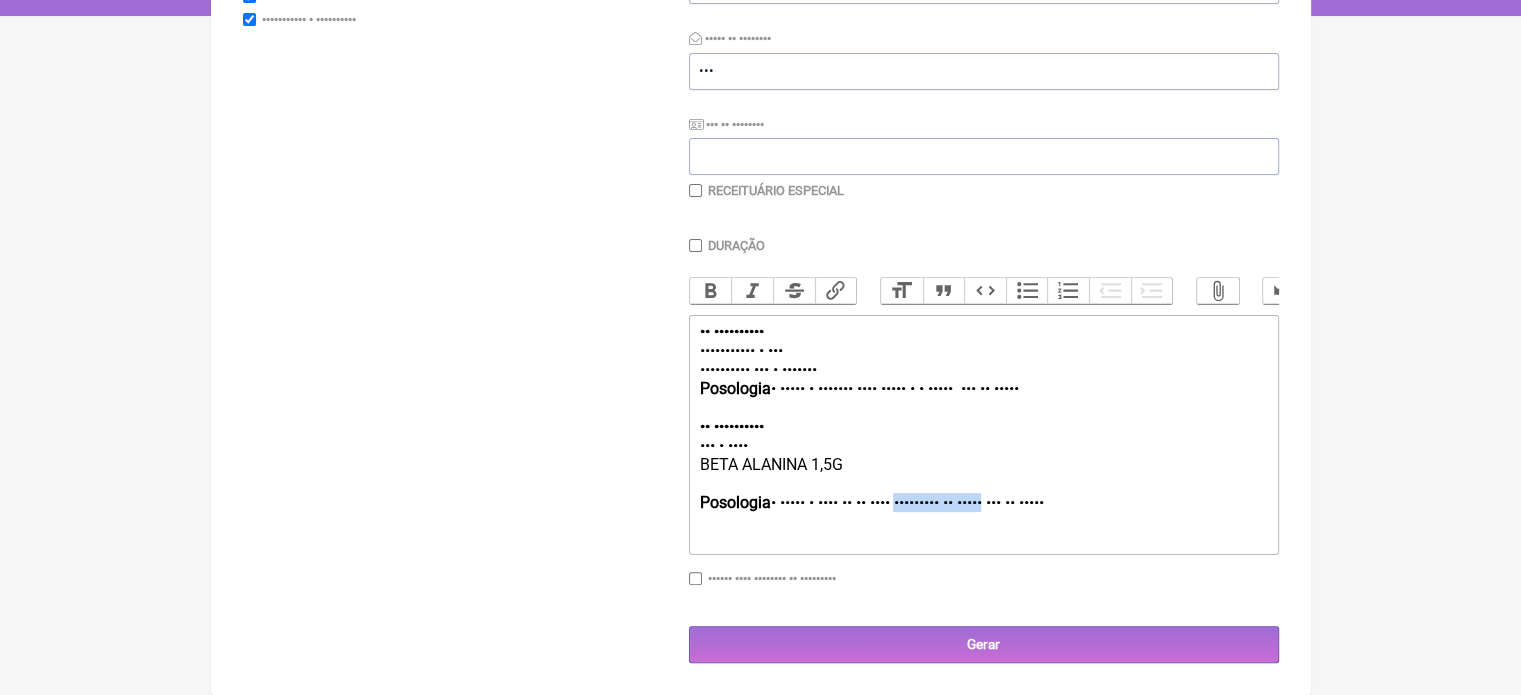 drag, startPoint x: 1124, startPoint y: 503, endPoint x: 955, endPoint y: 497, distance: 169.10648 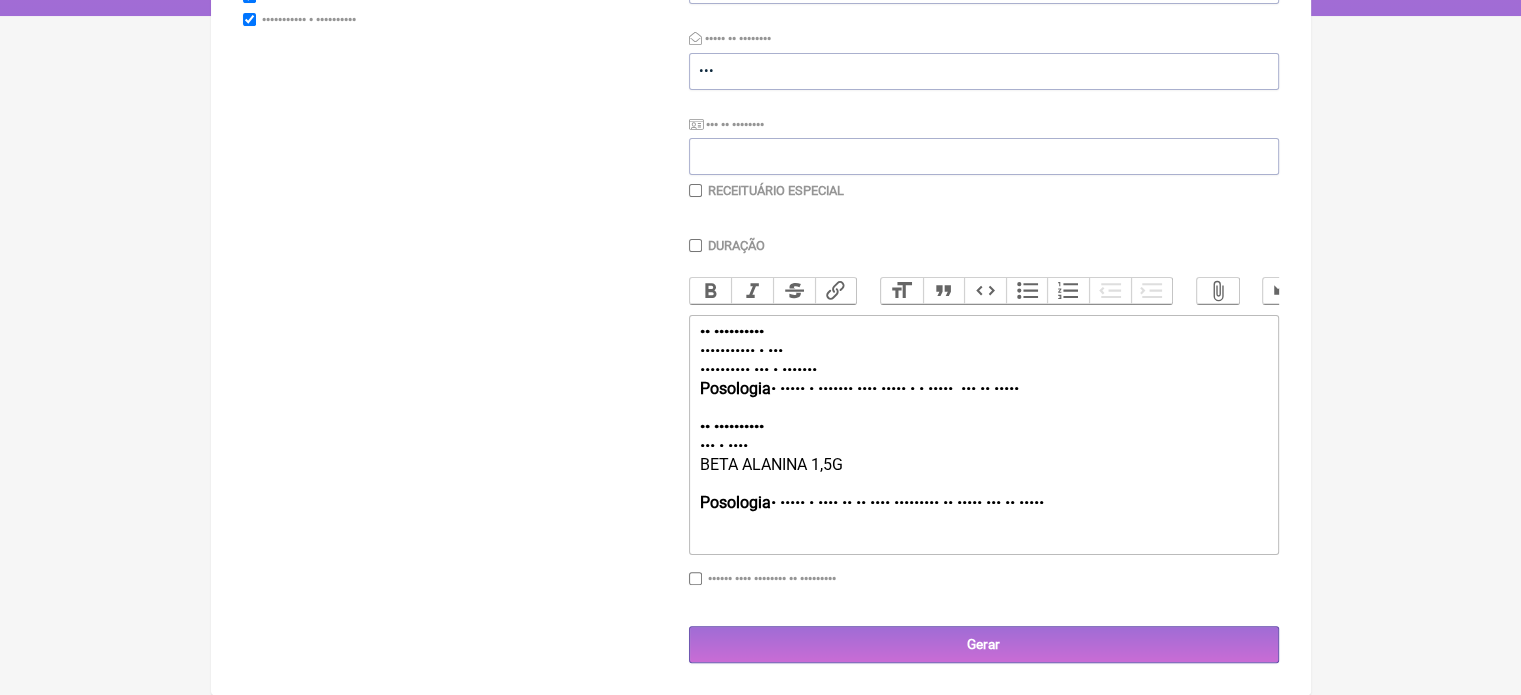 type on "••••••••••••••• ••••••••••••••••••••••••••••••••••••••••• • •••••••••••••••••••••••• ••• • ••••••••••••••••••••••••••••••••••••••••••••• ••••• • ••••••• •••• ••••• • • ••••••••••• ••• •• •••••••••••••••••••••••••••••••••• ••••••••••••••••••••••••••••••••• • ••••••••••••••••••• ••••••• •••••••••••••••••••••••••••••••••••••••••••••••••• ••••• • •••• •• •• •••••••••• ••• •• •••••••••••••••••••" 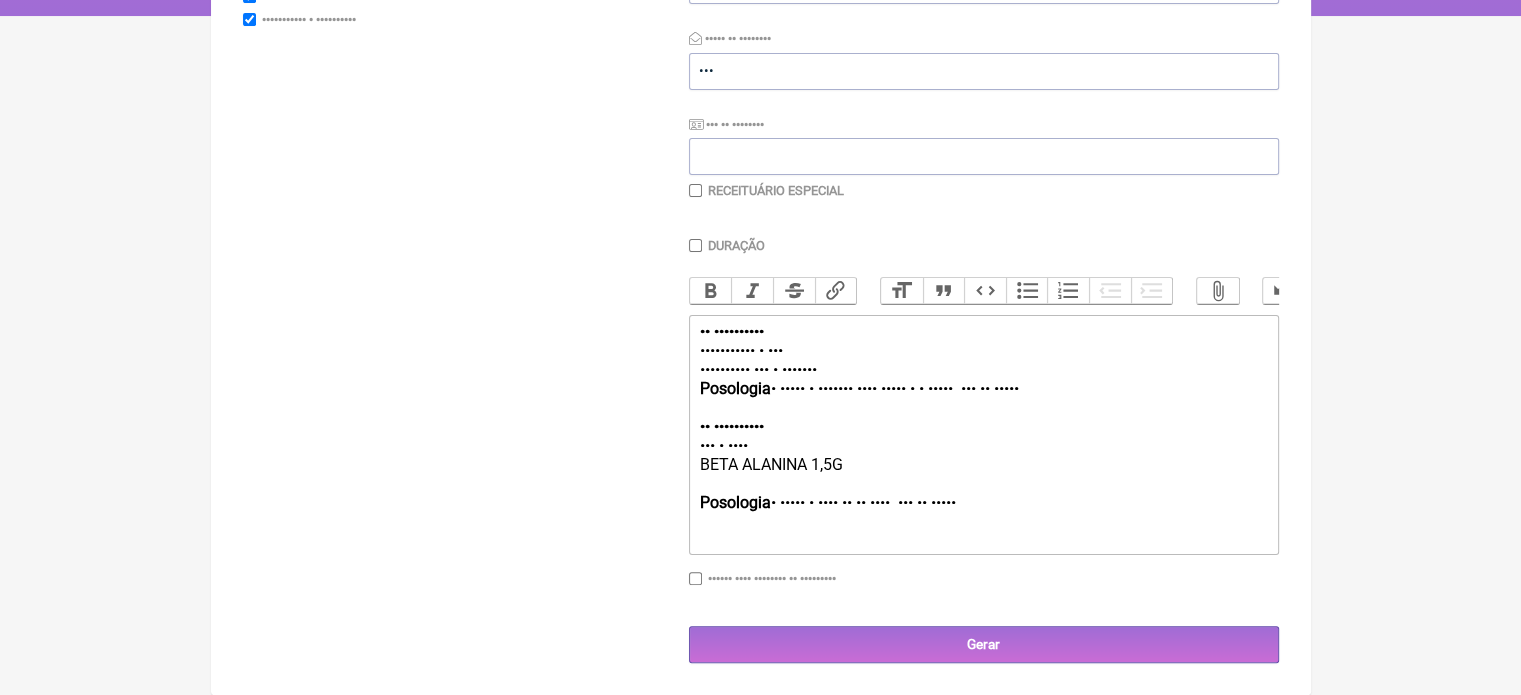 click on "Duração" at bounding box center (695, 245) 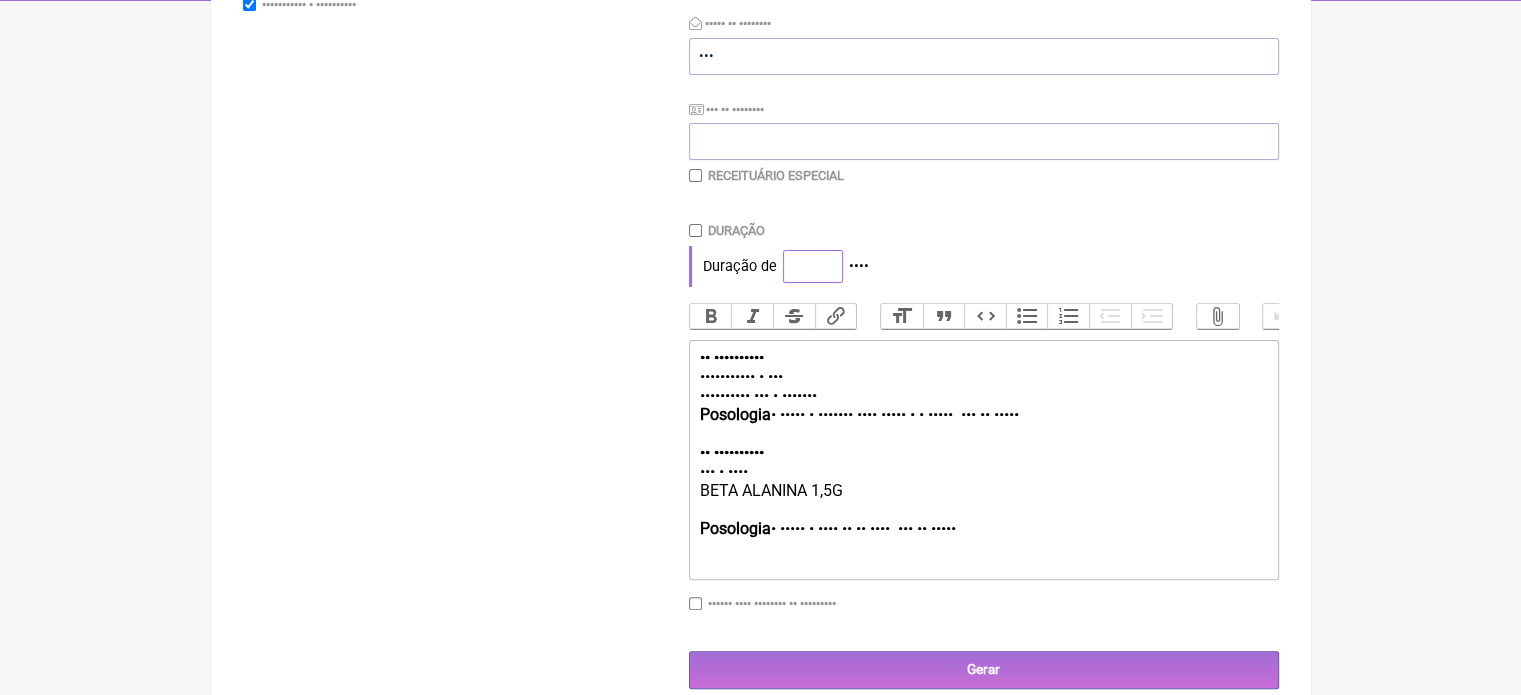 drag, startPoint x: 801, startPoint y: 266, endPoint x: 753, endPoint y: 267, distance: 48.010414 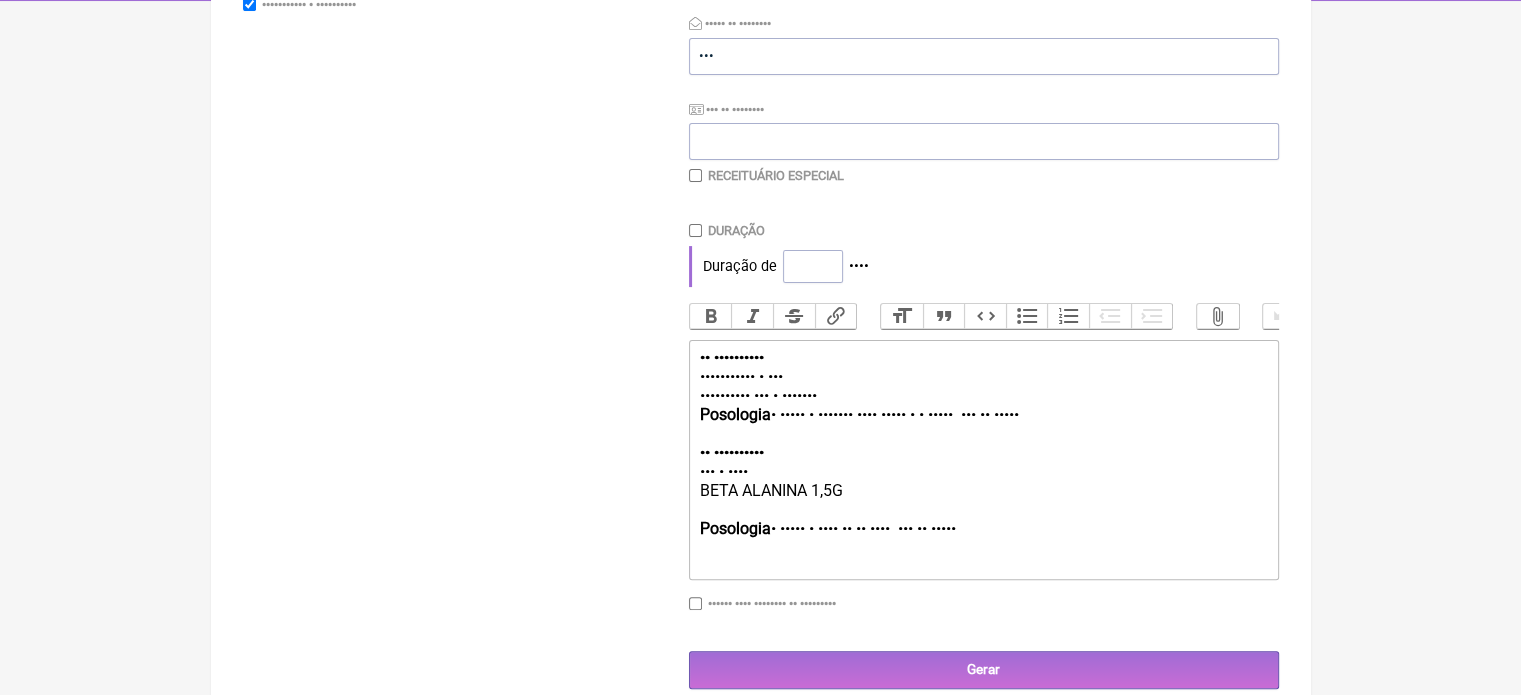click on "••••••• ••
••
••••" at bounding box center (984, 266) 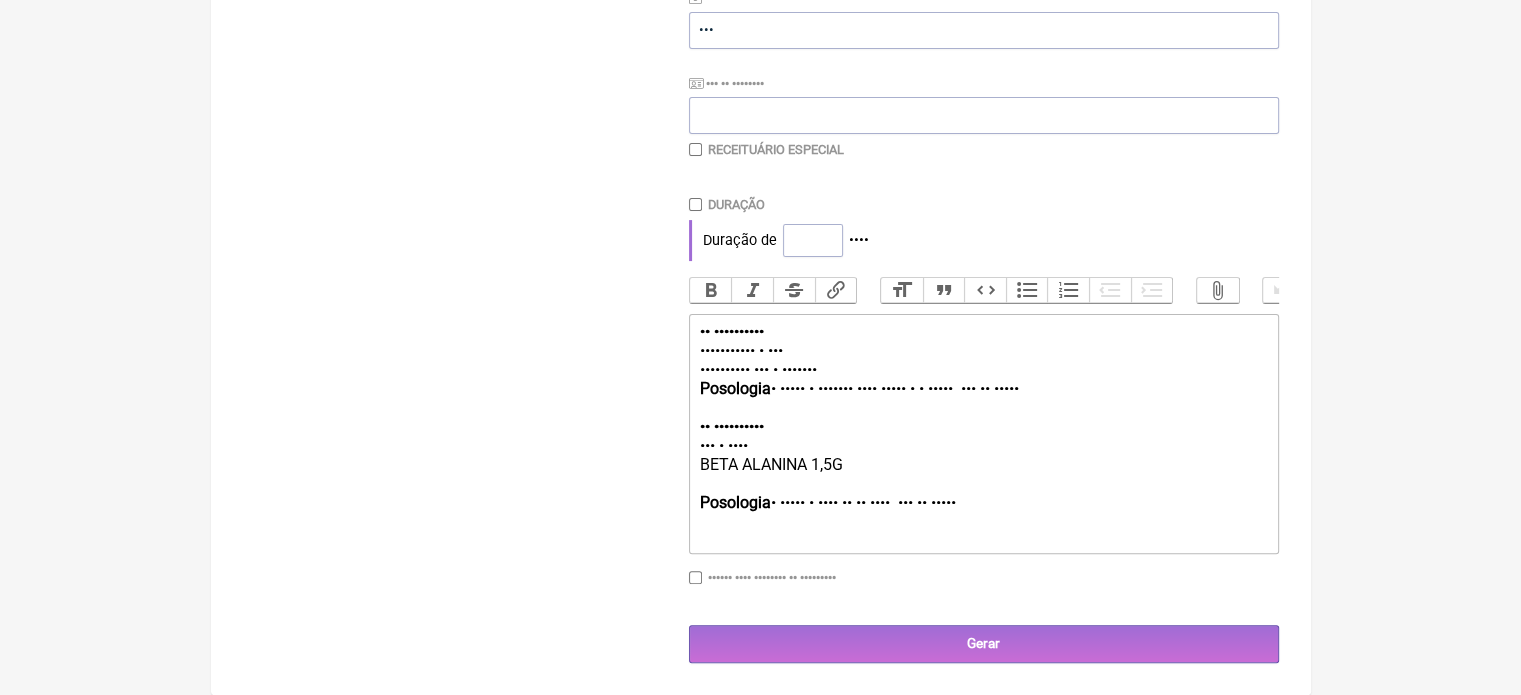 scroll, scrollTop: 440, scrollLeft: 0, axis: vertical 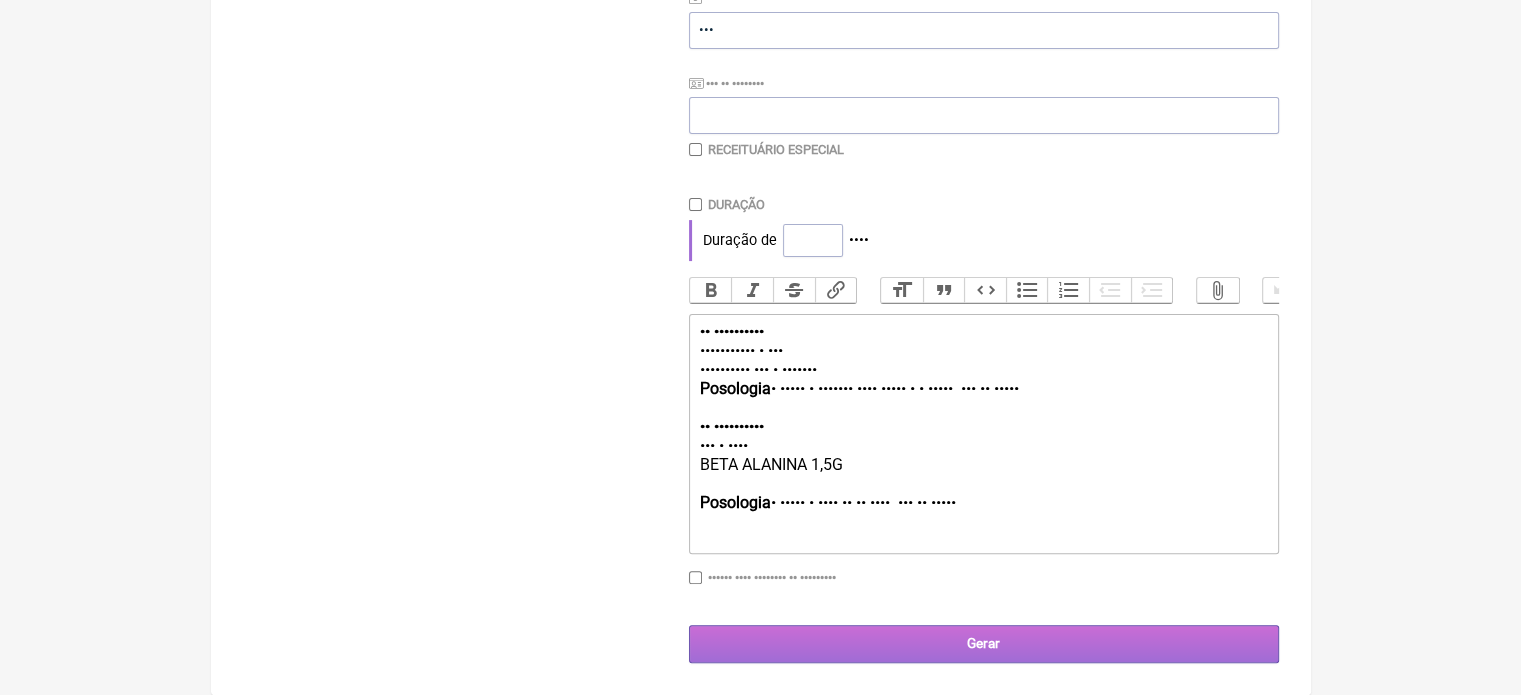 click on "Gerar" at bounding box center [984, 643] 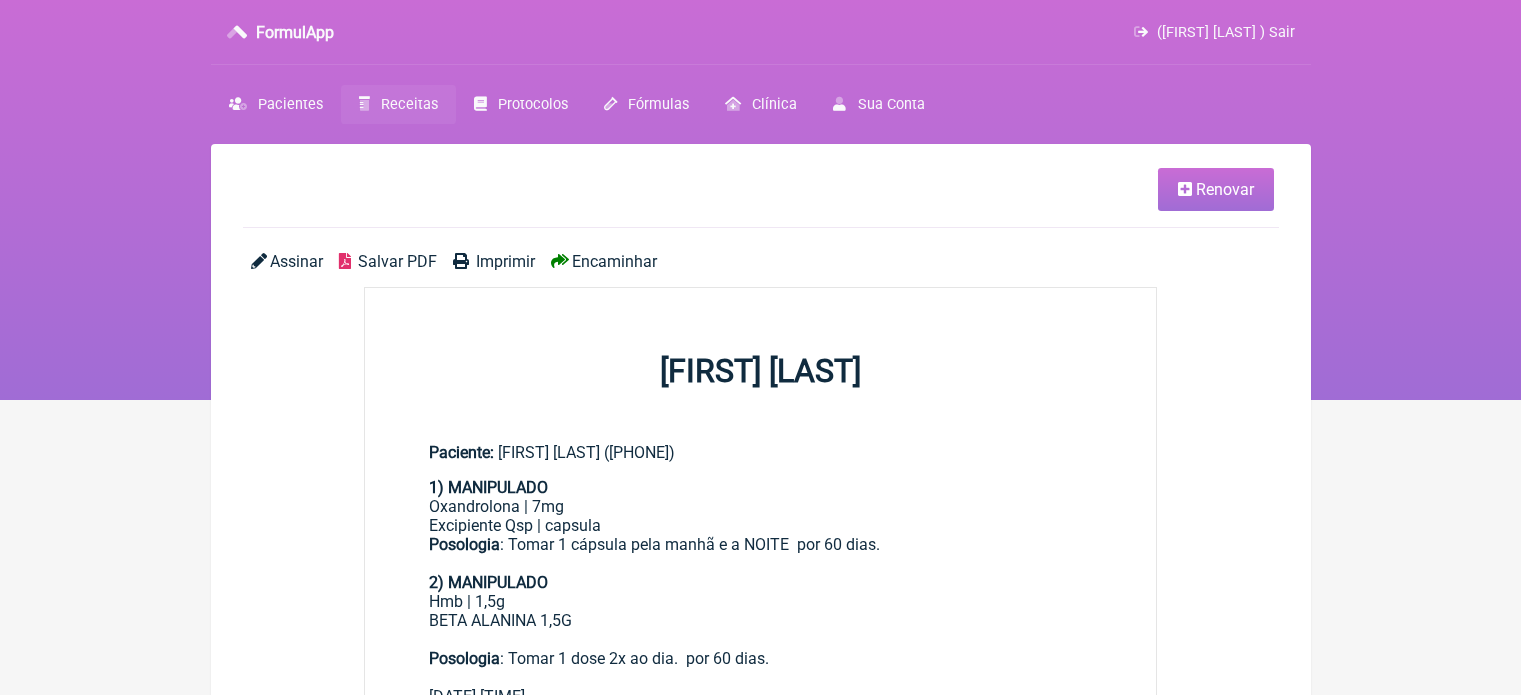 scroll, scrollTop: 0, scrollLeft: 0, axis: both 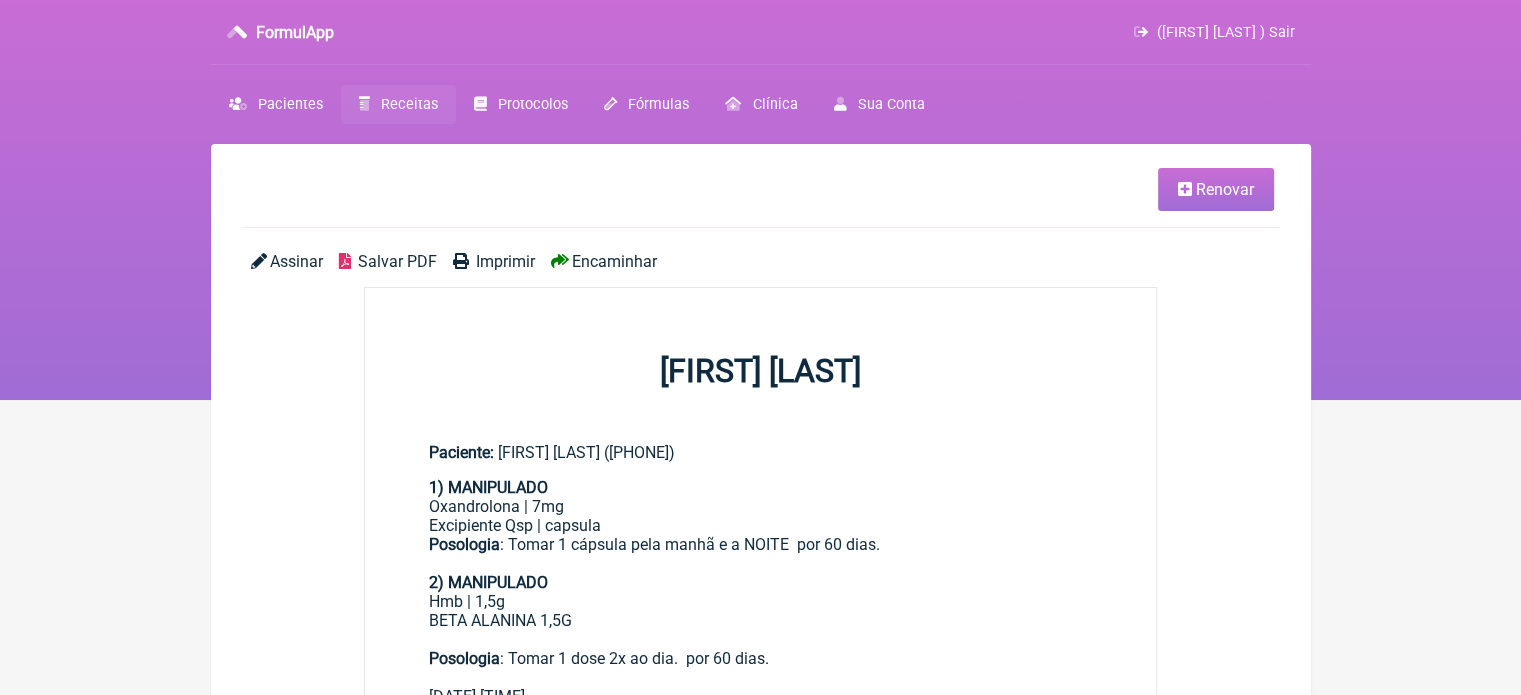 click on "Imprimir" at bounding box center (505, 261) 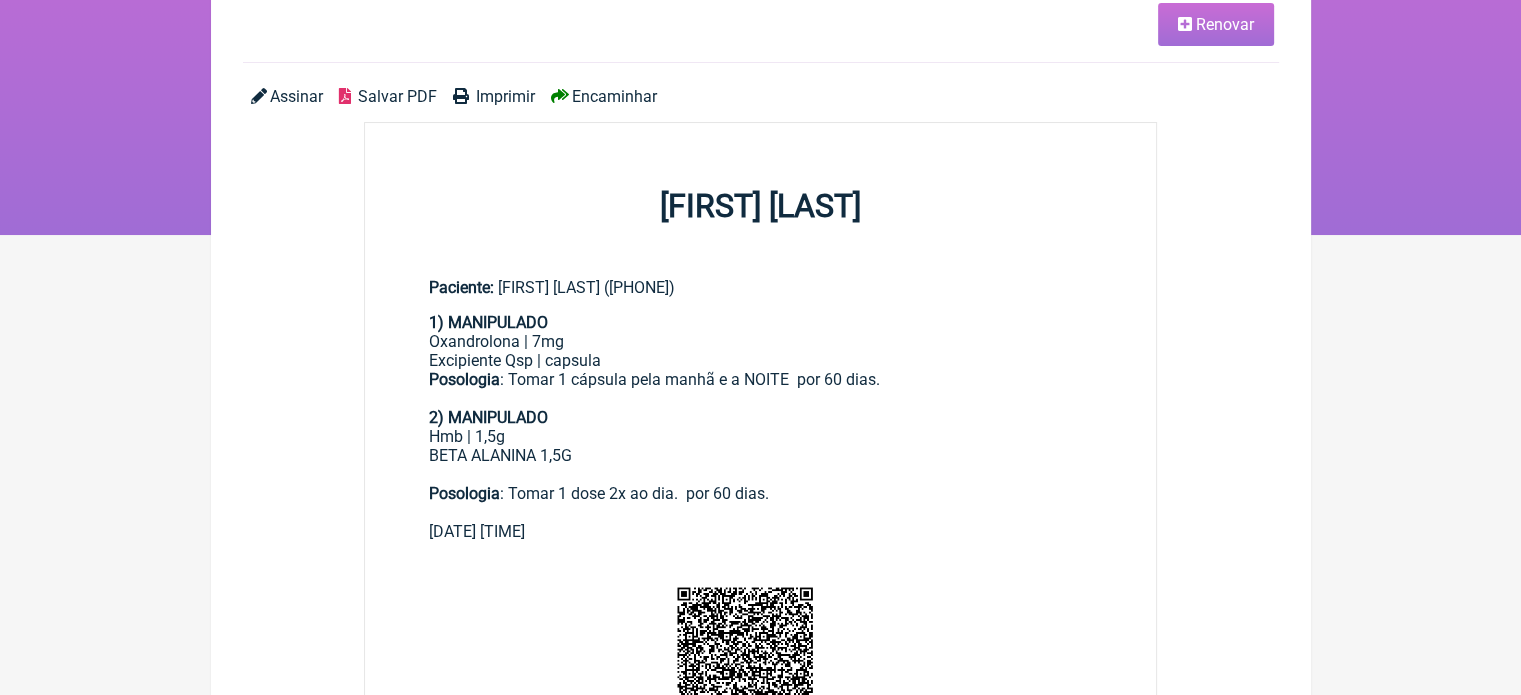 scroll, scrollTop: 200, scrollLeft: 0, axis: vertical 